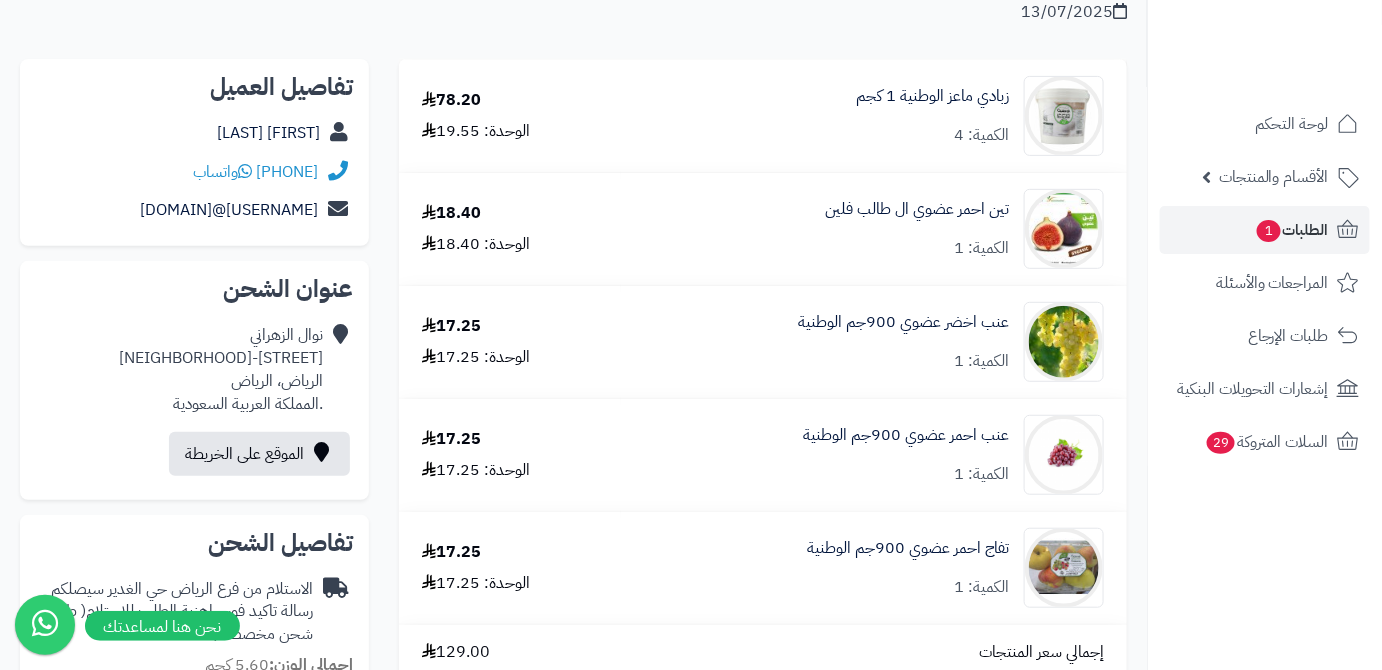 scroll, scrollTop: 0, scrollLeft: 0, axis: both 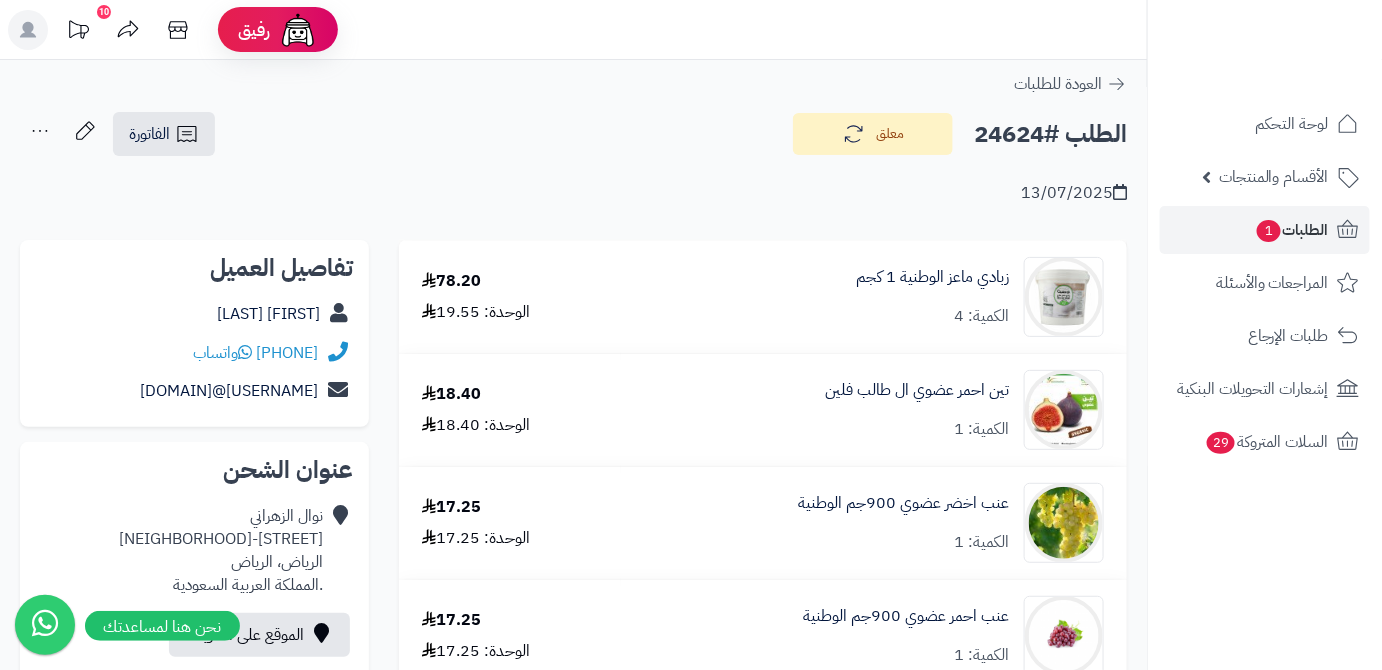 click on "الطلب #24624" at bounding box center [1050, 134] 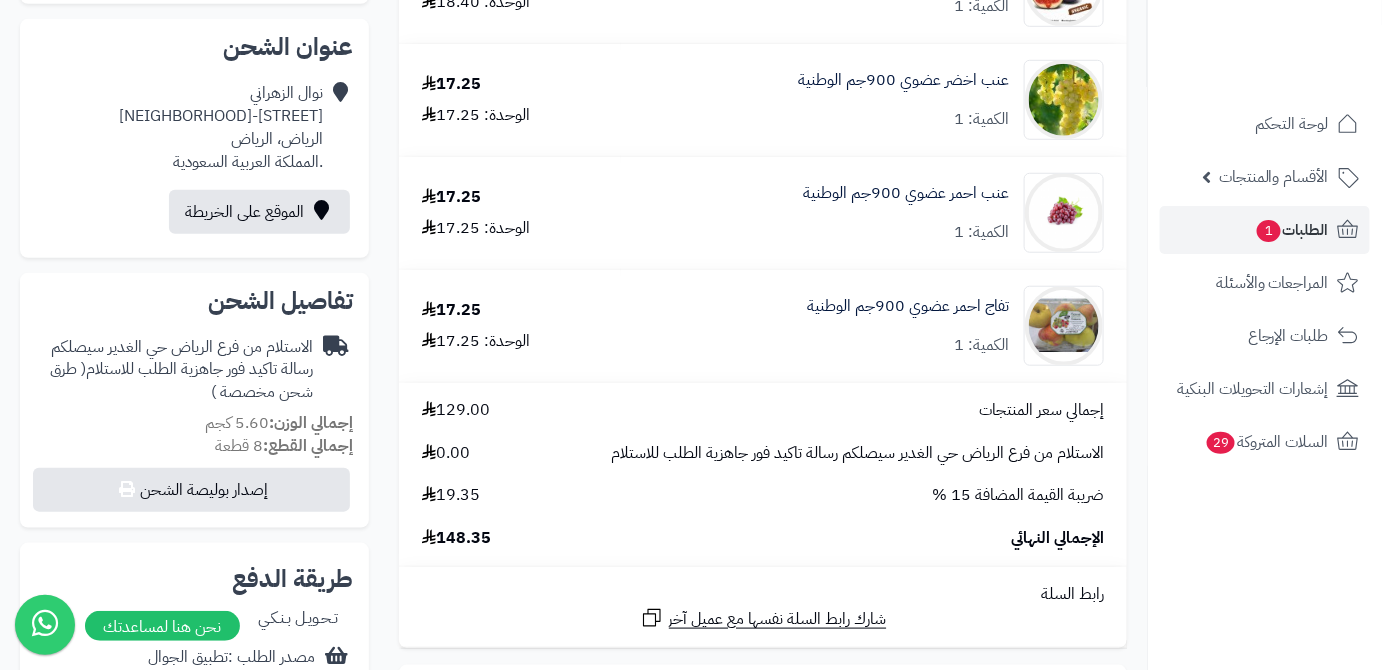scroll, scrollTop: 454, scrollLeft: 0, axis: vertical 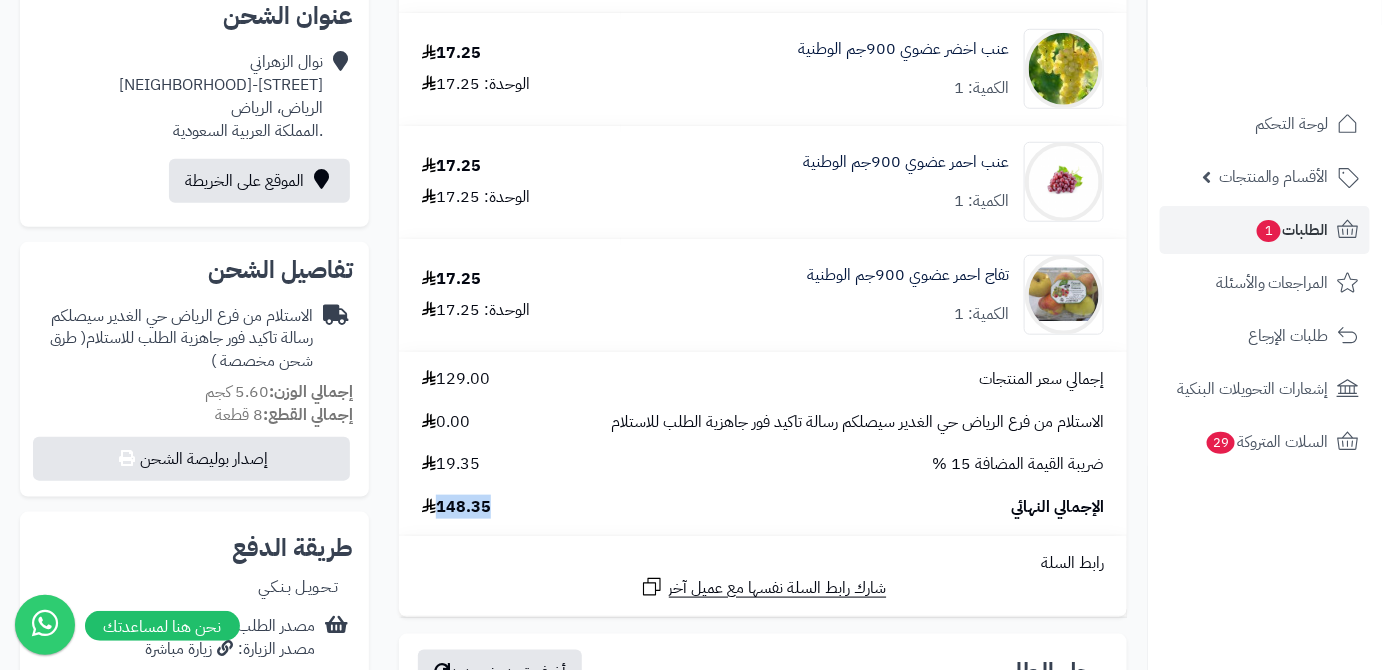 drag, startPoint x: 491, startPoint y: 515, endPoint x: 440, endPoint y: 520, distance: 51.24451 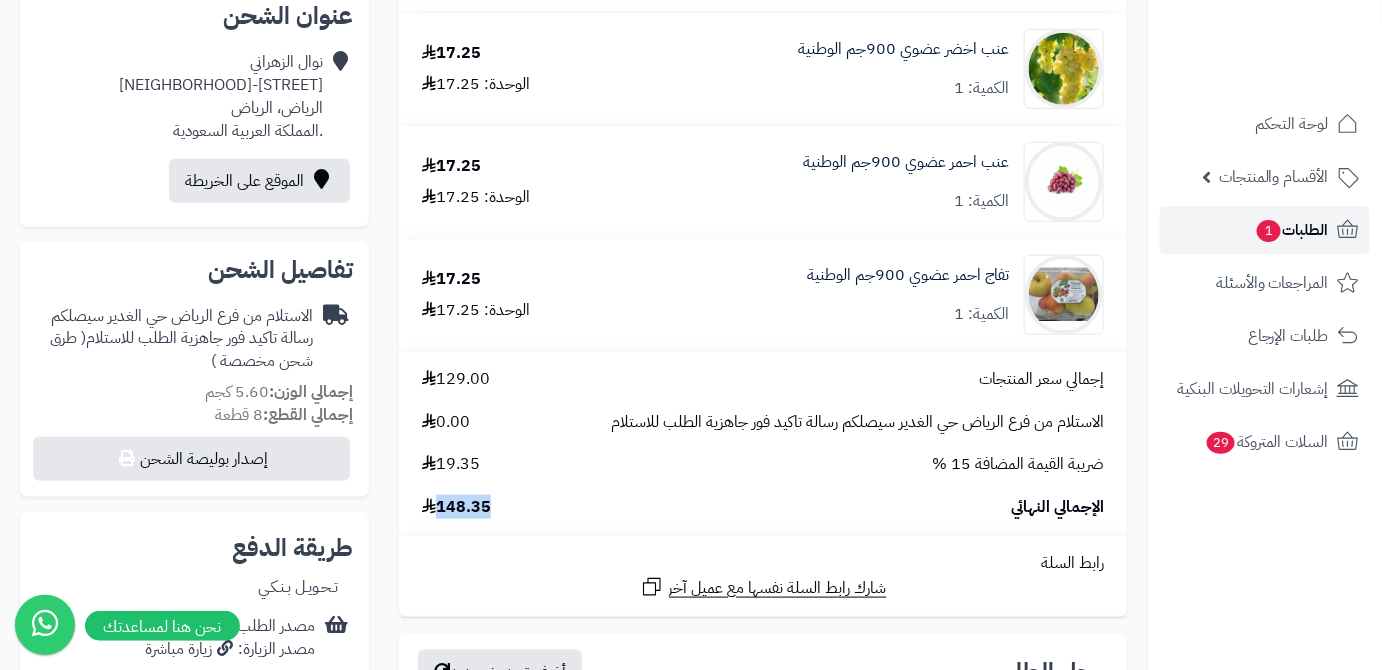 click on "الطلبات  1" at bounding box center (1292, 230) 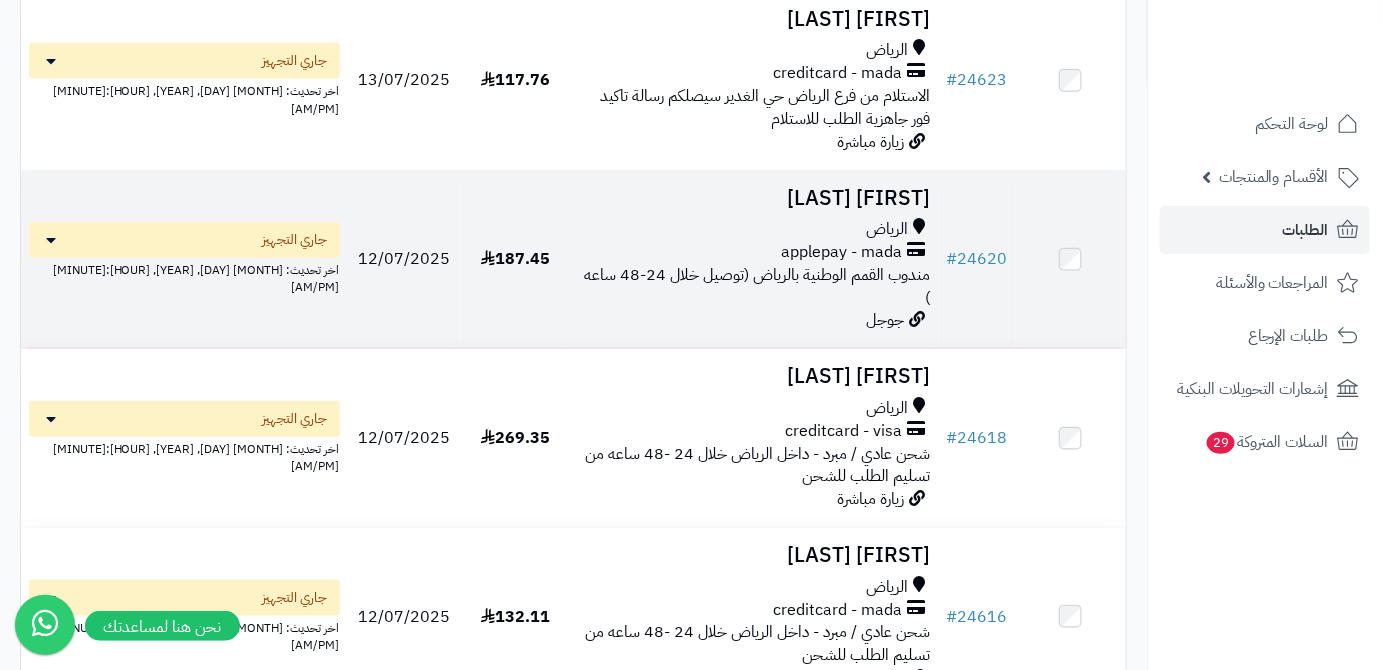 scroll, scrollTop: 454, scrollLeft: 0, axis: vertical 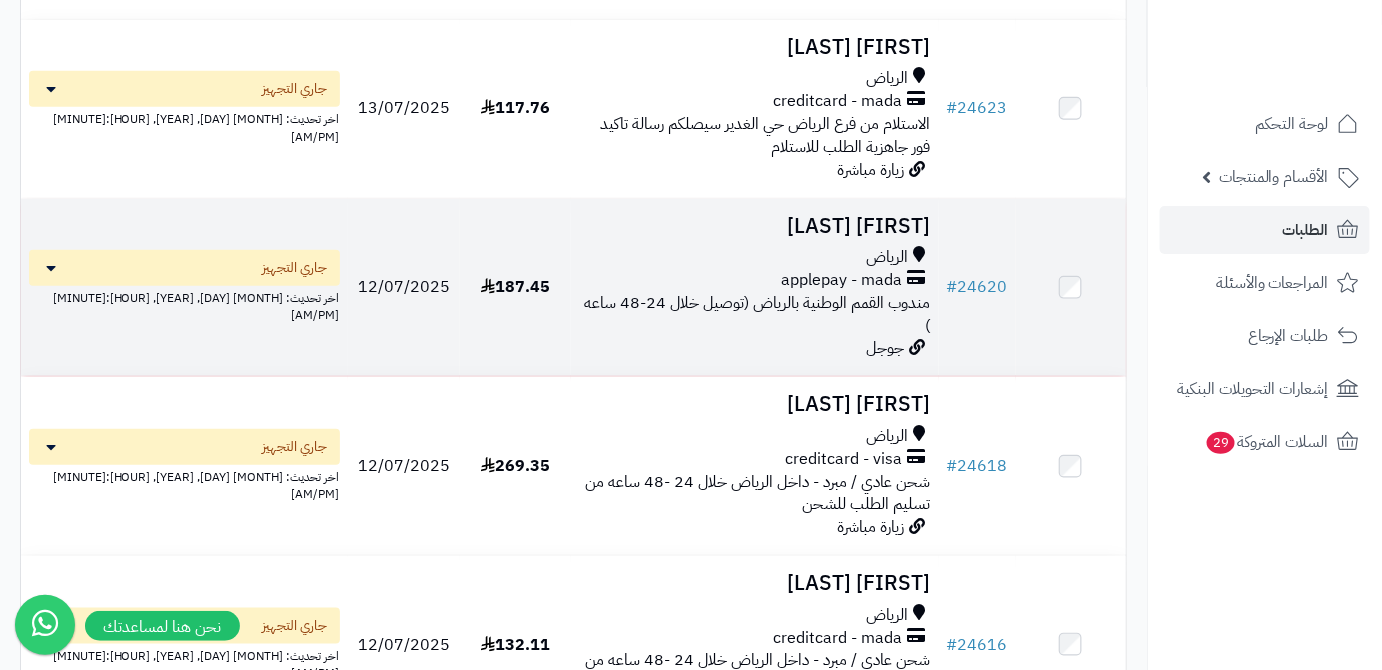 click on "فيحان  العتيبي" at bounding box center (755, 226) 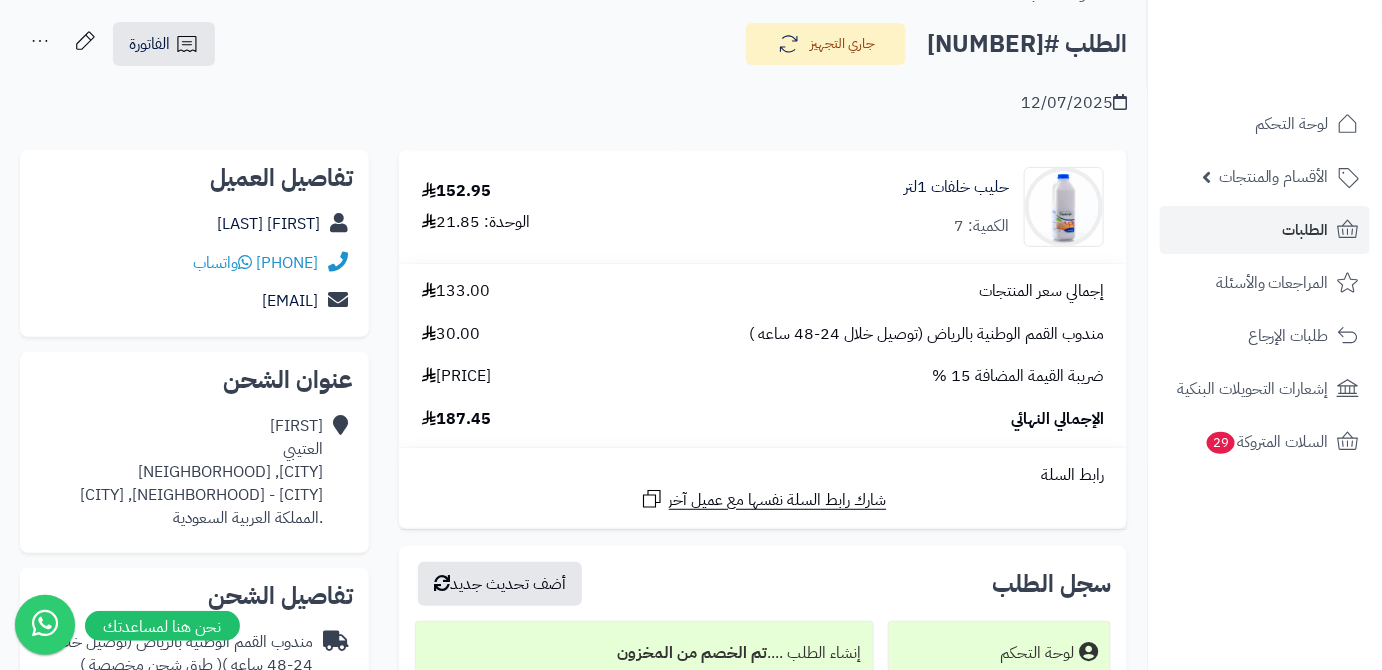 scroll, scrollTop: 90, scrollLeft: 0, axis: vertical 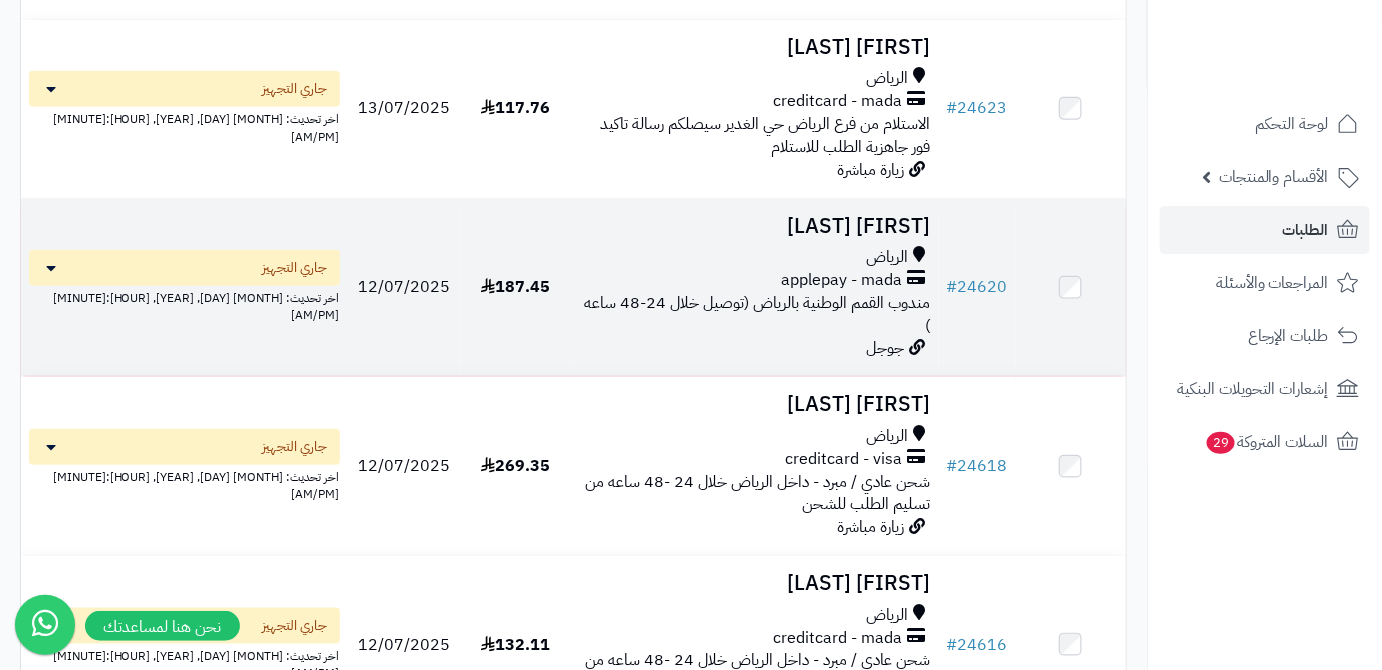 click on "فيحان  العتيبي" at bounding box center [755, 226] 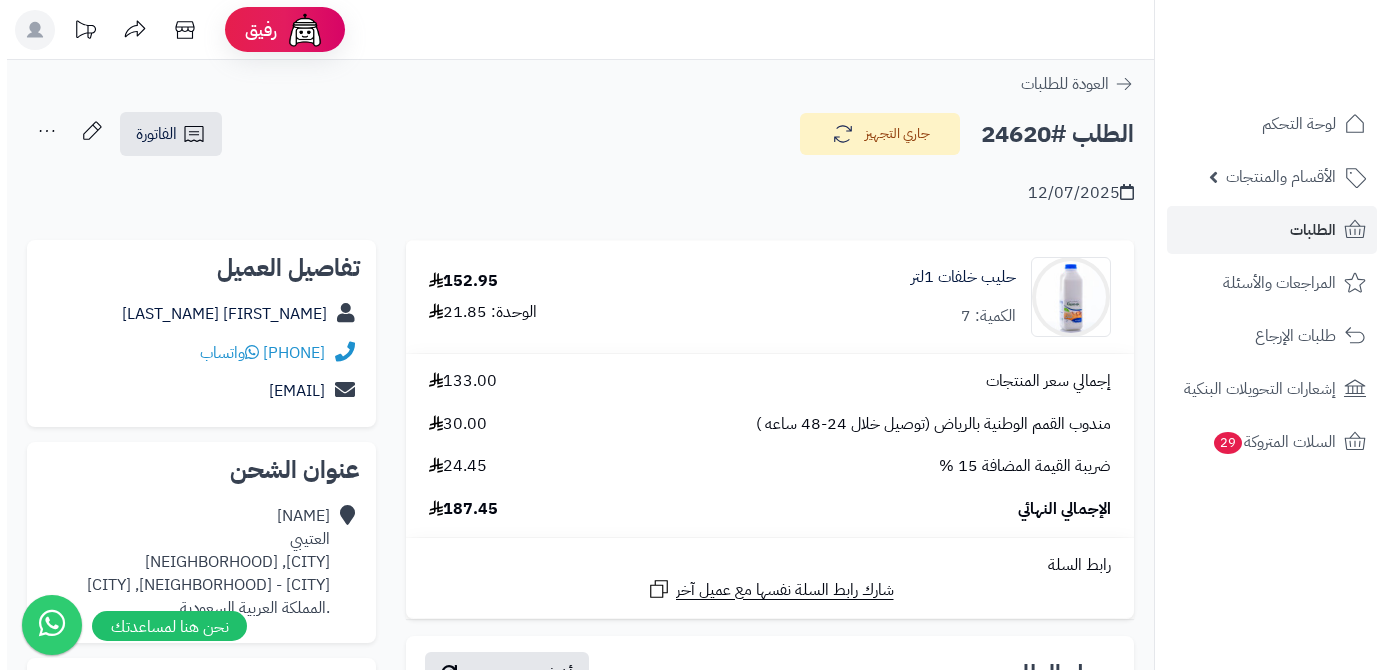 scroll, scrollTop: 0, scrollLeft: 0, axis: both 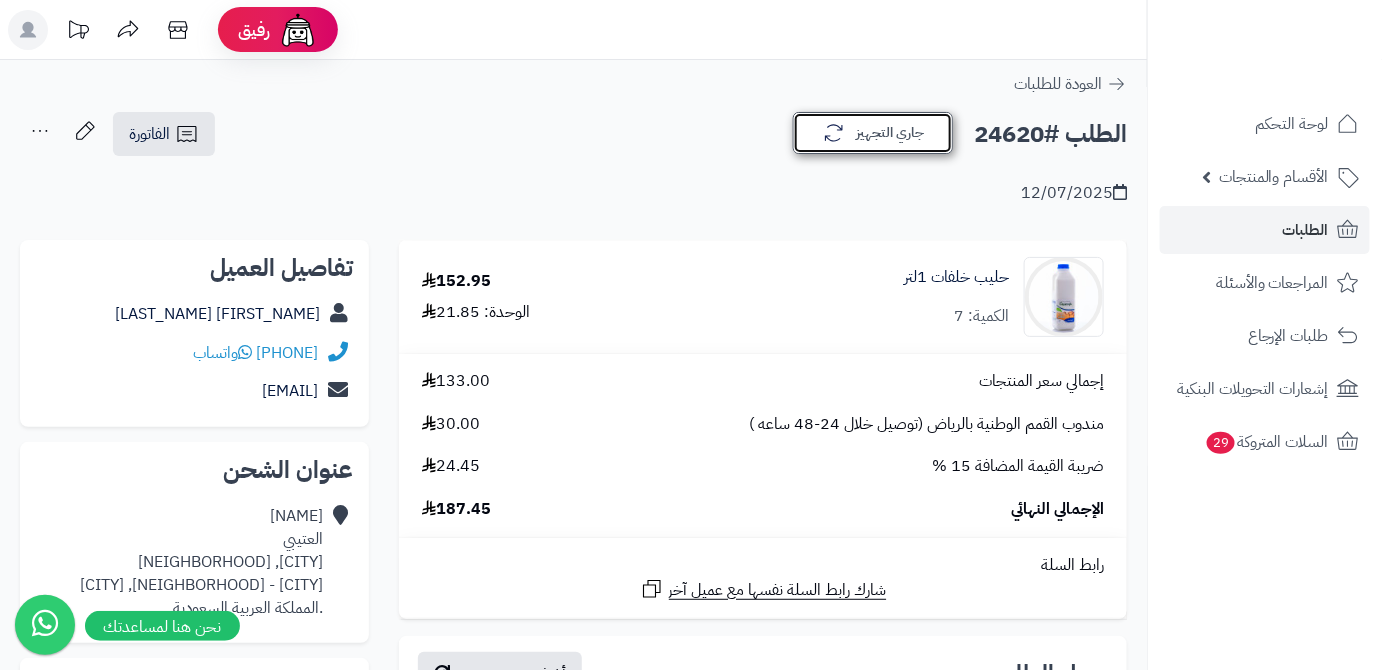 click on "جاري التجهيز" at bounding box center [873, 133] 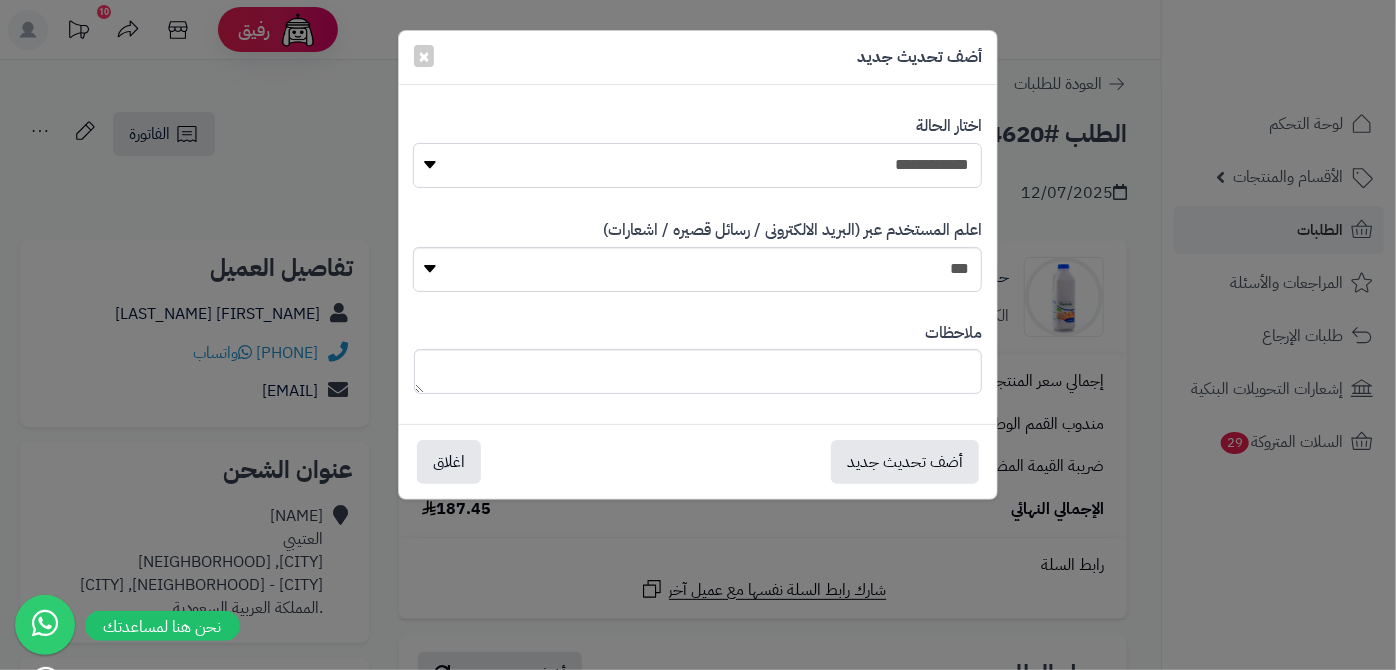 drag, startPoint x: 890, startPoint y: 160, endPoint x: 890, endPoint y: 182, distance: 22 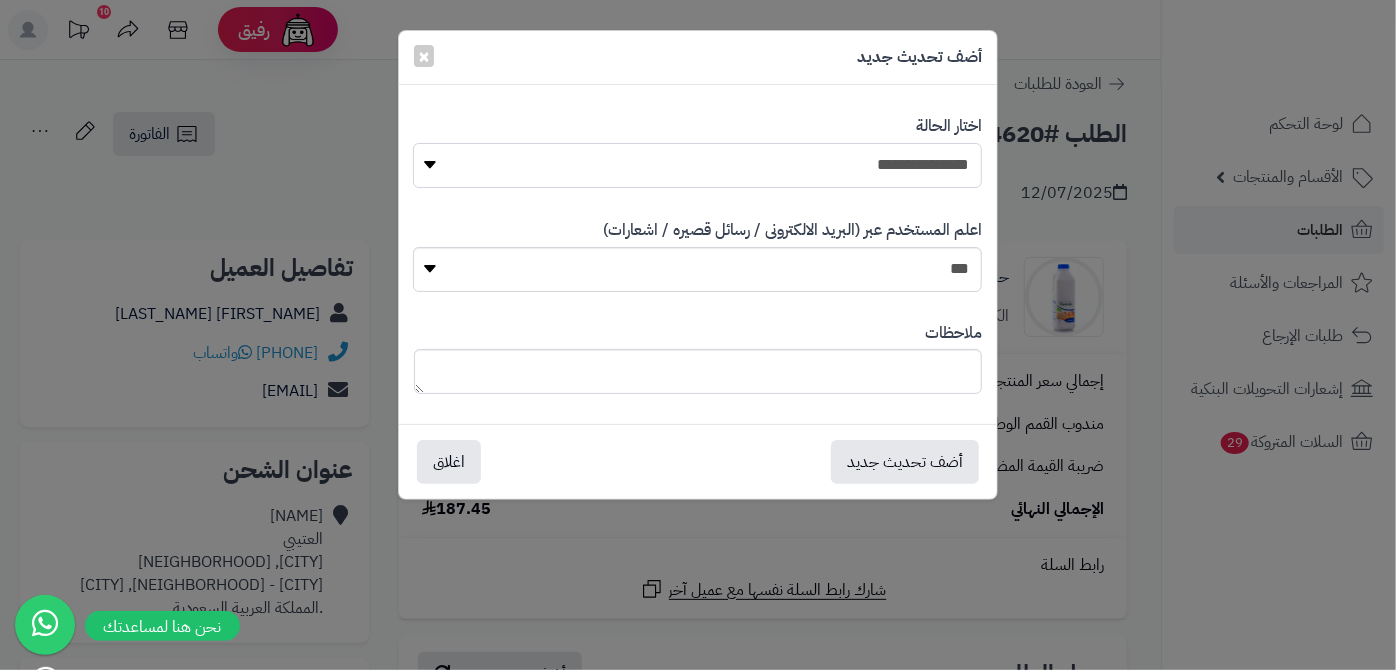 click on "**********" at bounding box center [697, 165] 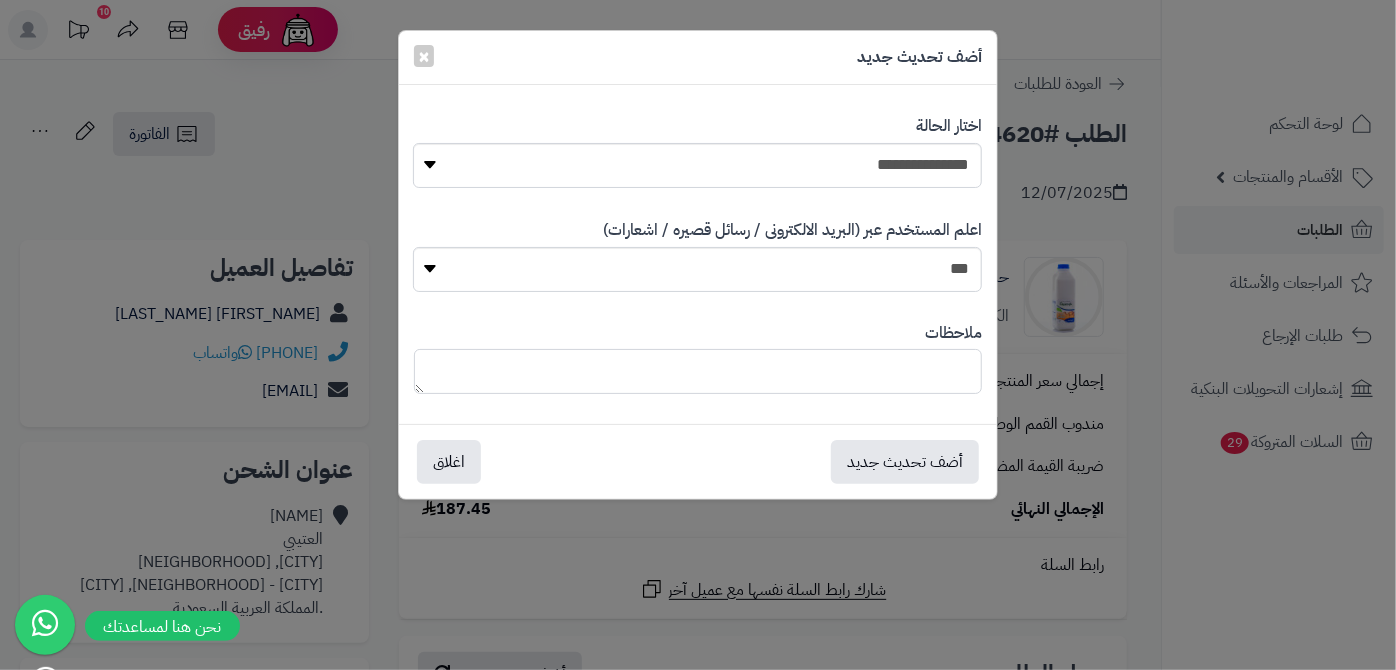 paste on "**********" 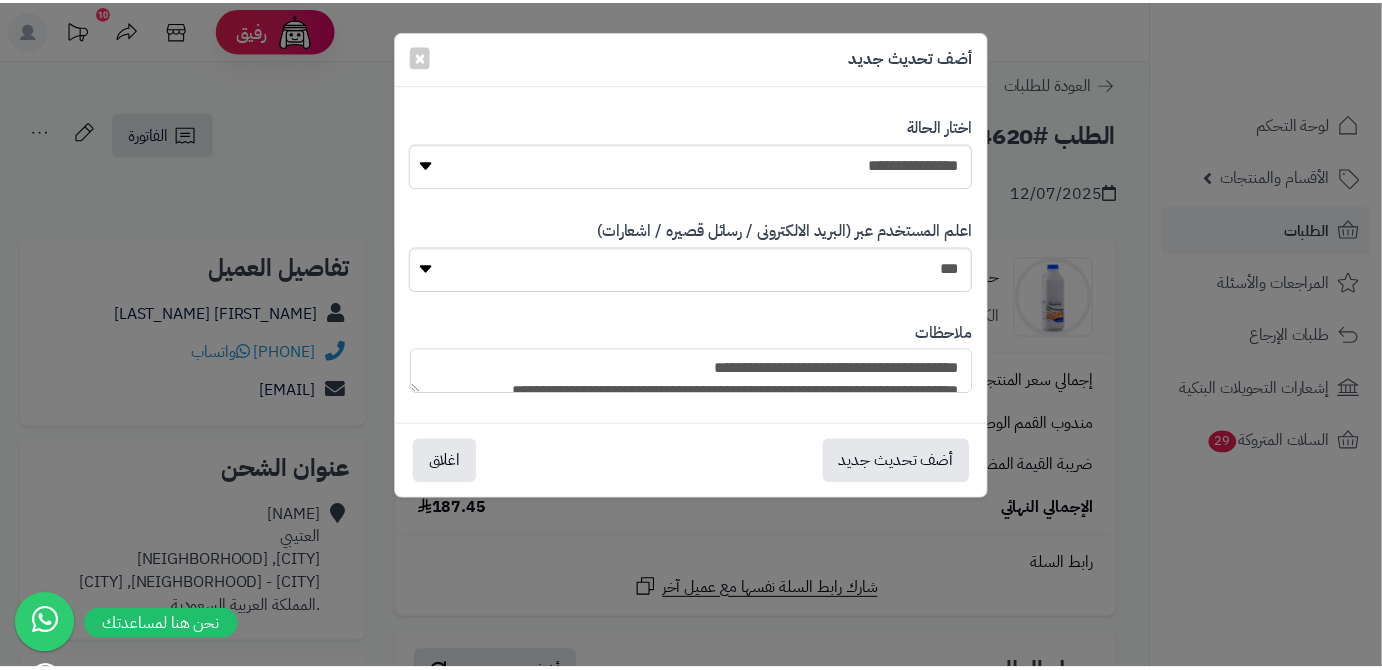 scroll, scrollTop: 193, scrollLeft: 0, axis: vertical 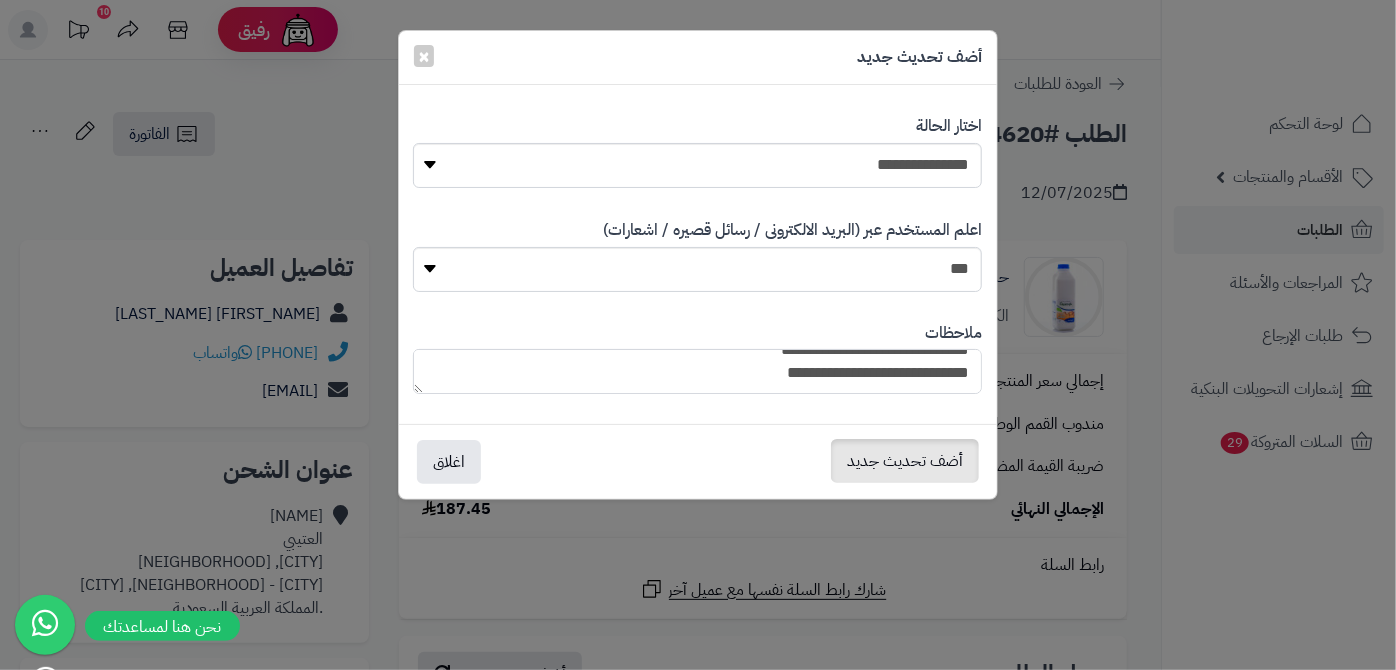 type on "**********" 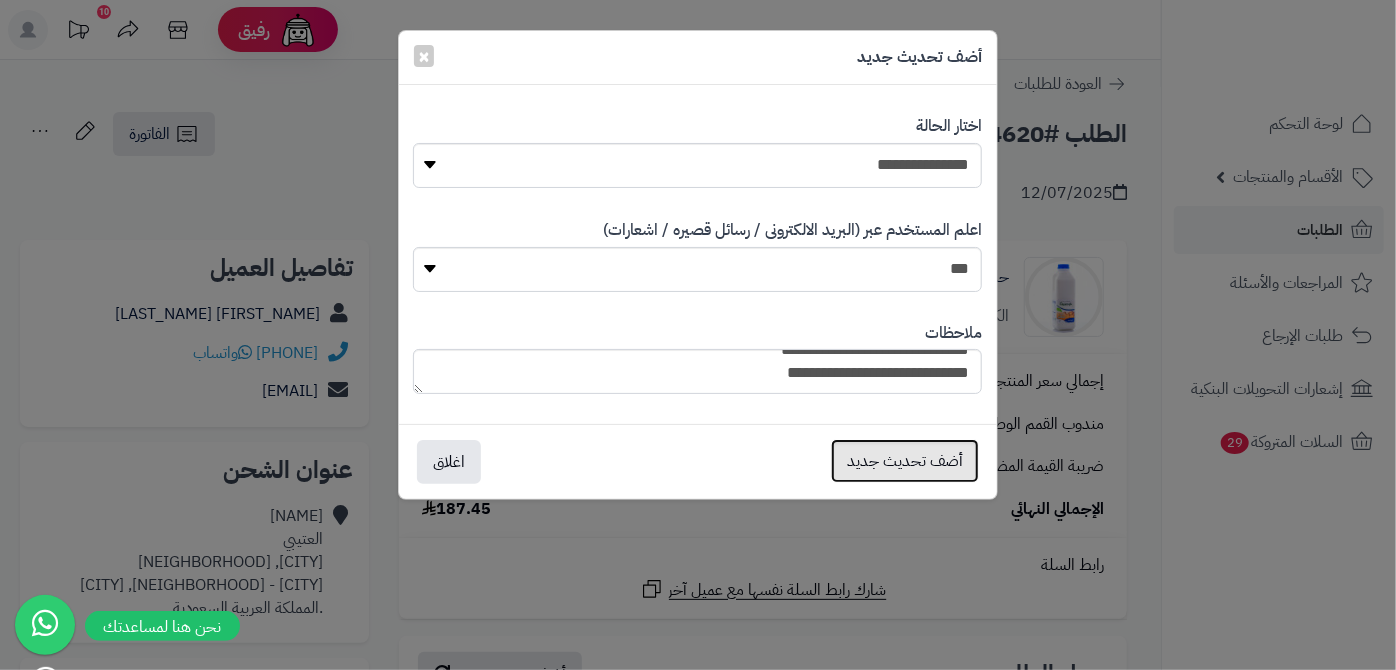 click on "أضف تحديث جديد" at bounding box center (905, 461) 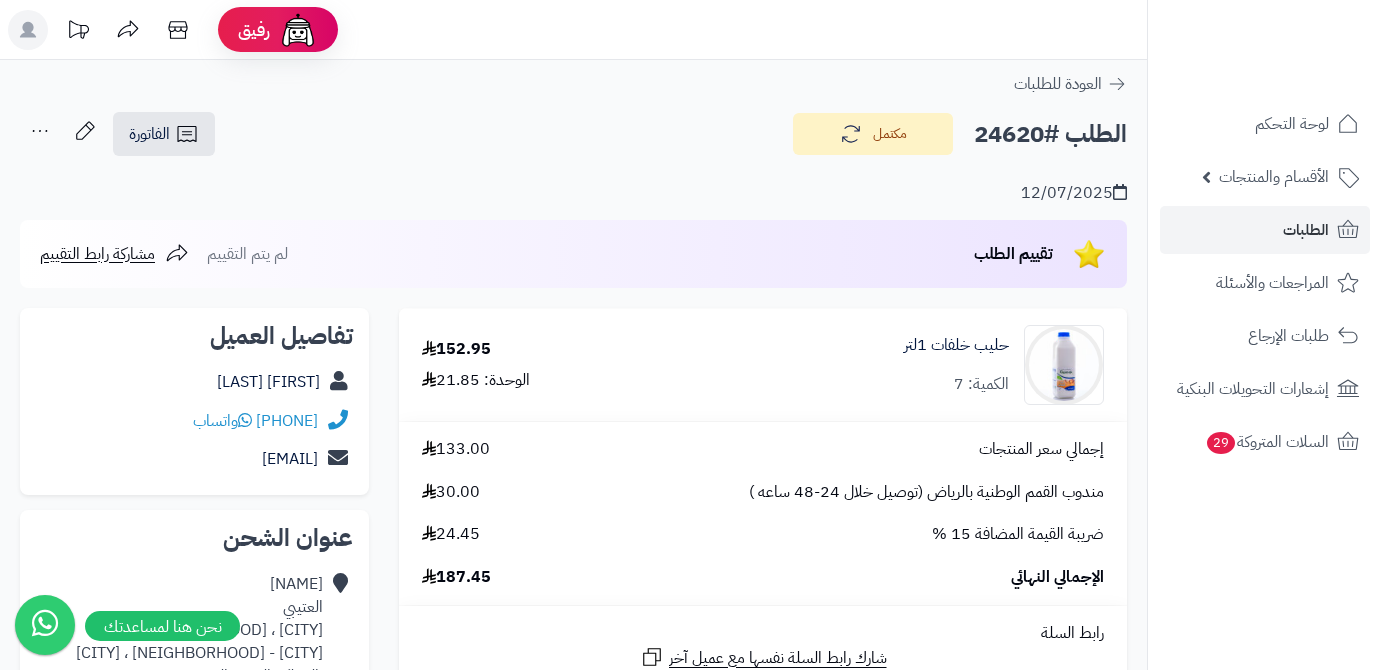 scroll, scrollTop: 0, scrollLeft: 0, axis: both 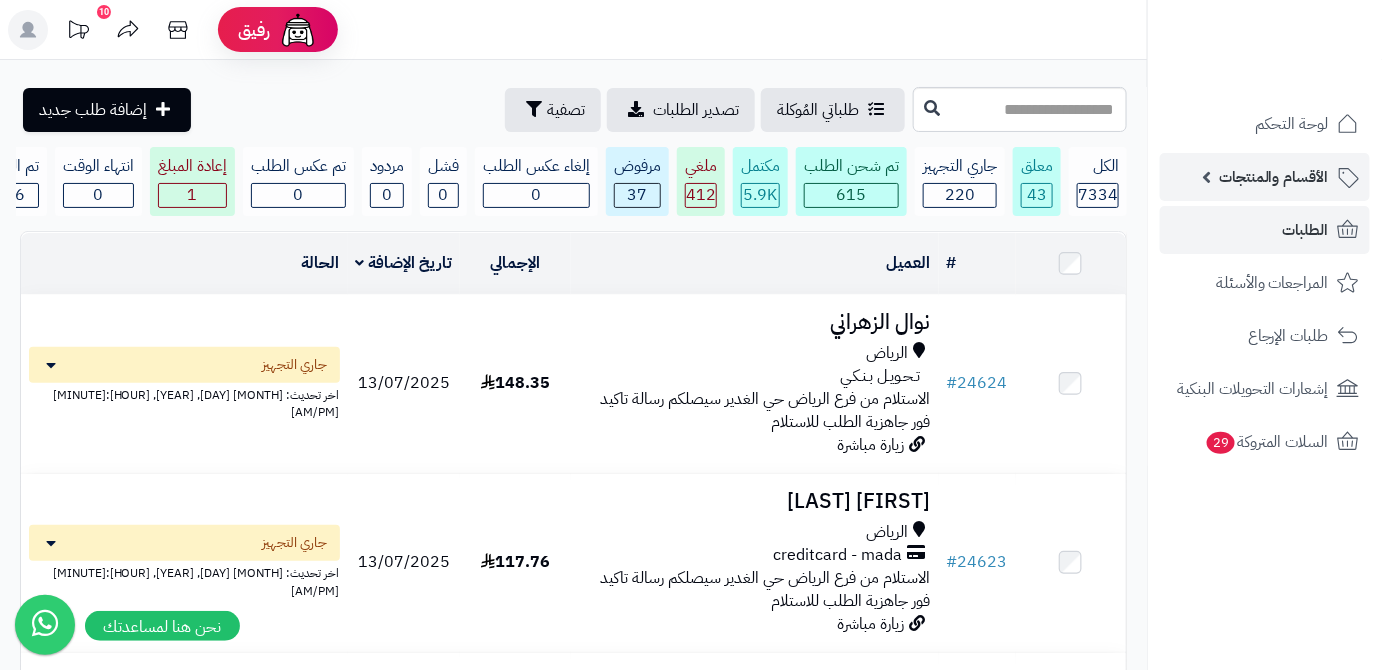 click on "الأقسام والمنتجات" at bounding box center [1265, 177] 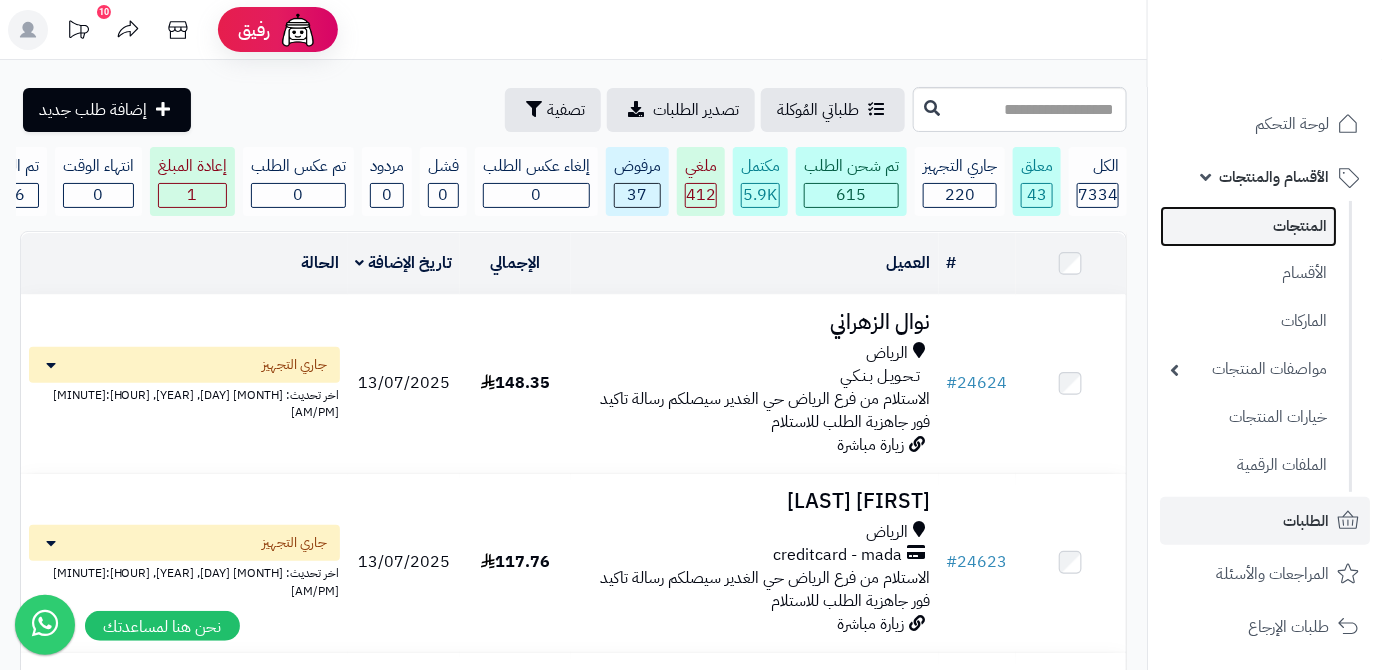 click on "المنتجات" at bounding box center (1248, 226) 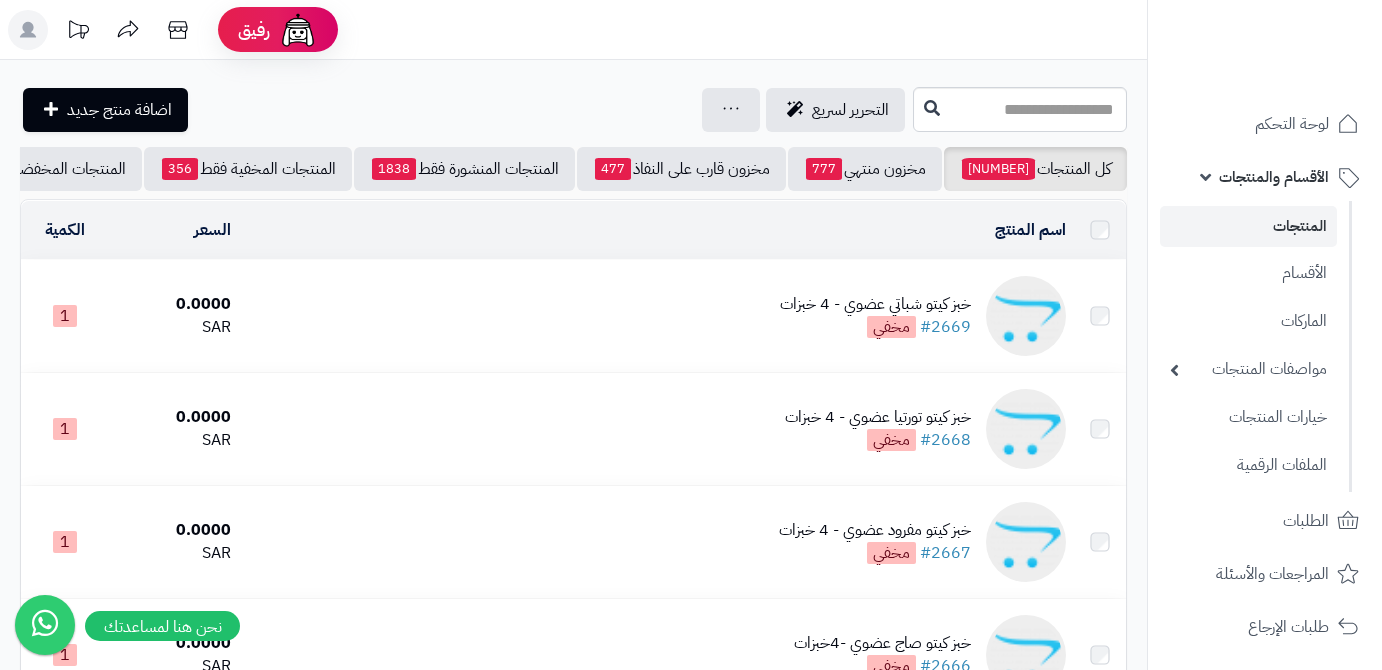 scroll, scrollTop: 0, scrollLeft: 0, axis: both 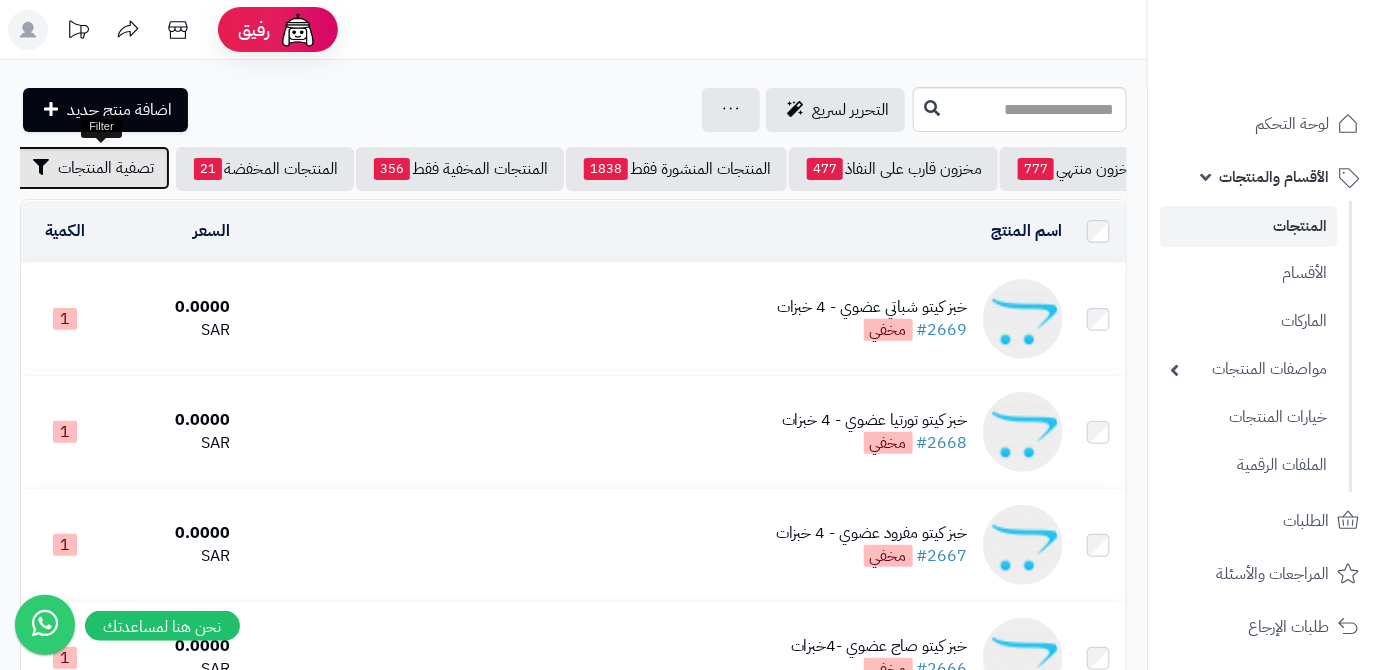 click on "تصفية المنتجات" at bounding box center [91, 168] 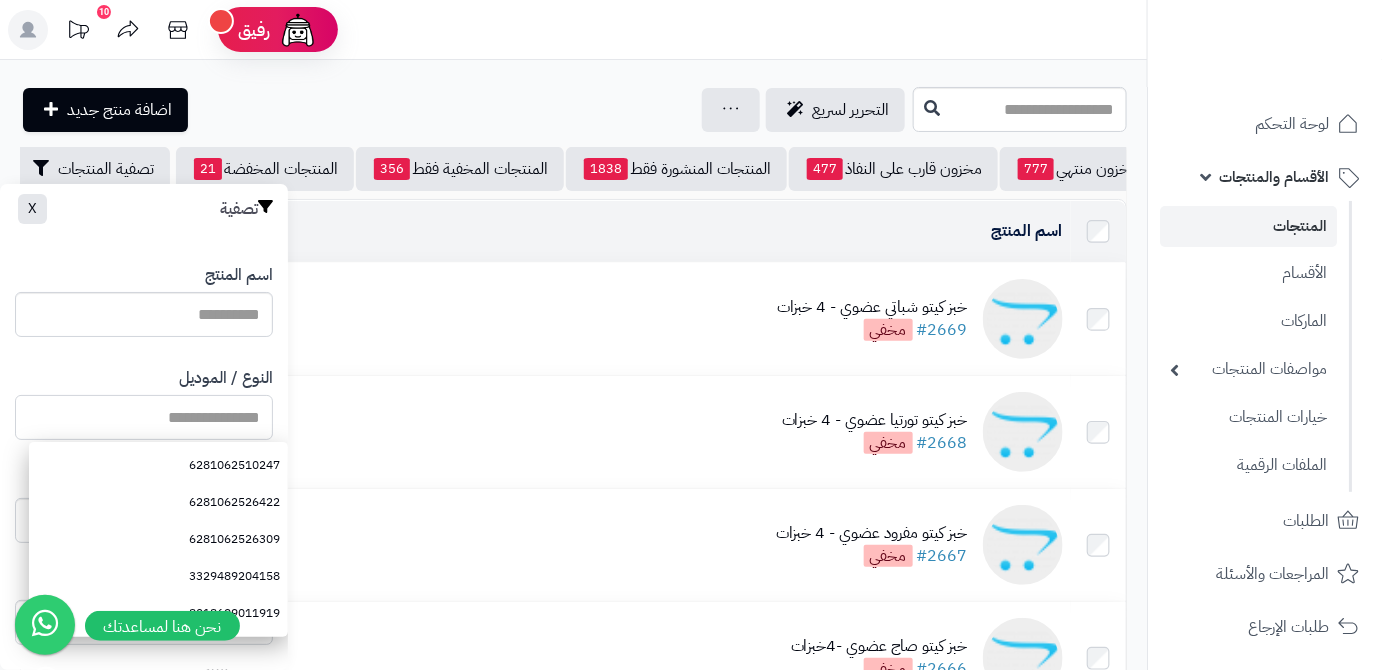 paste on "**********" 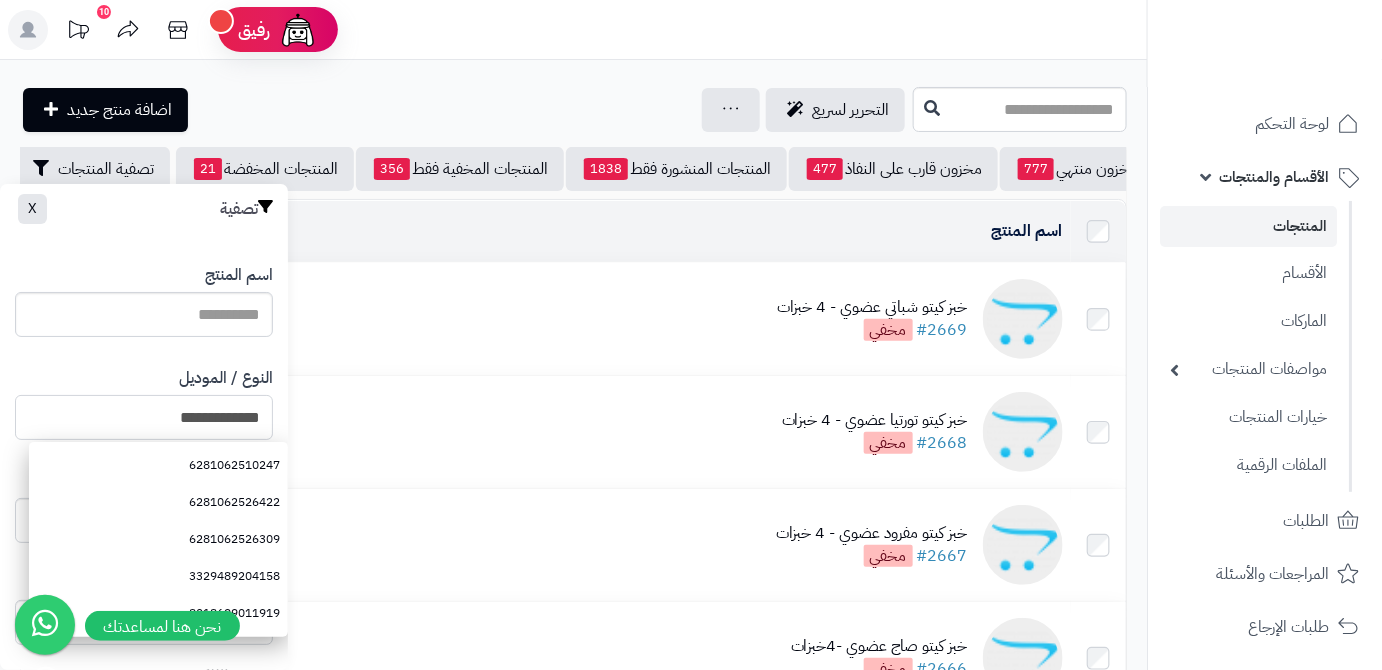 type on "**********" 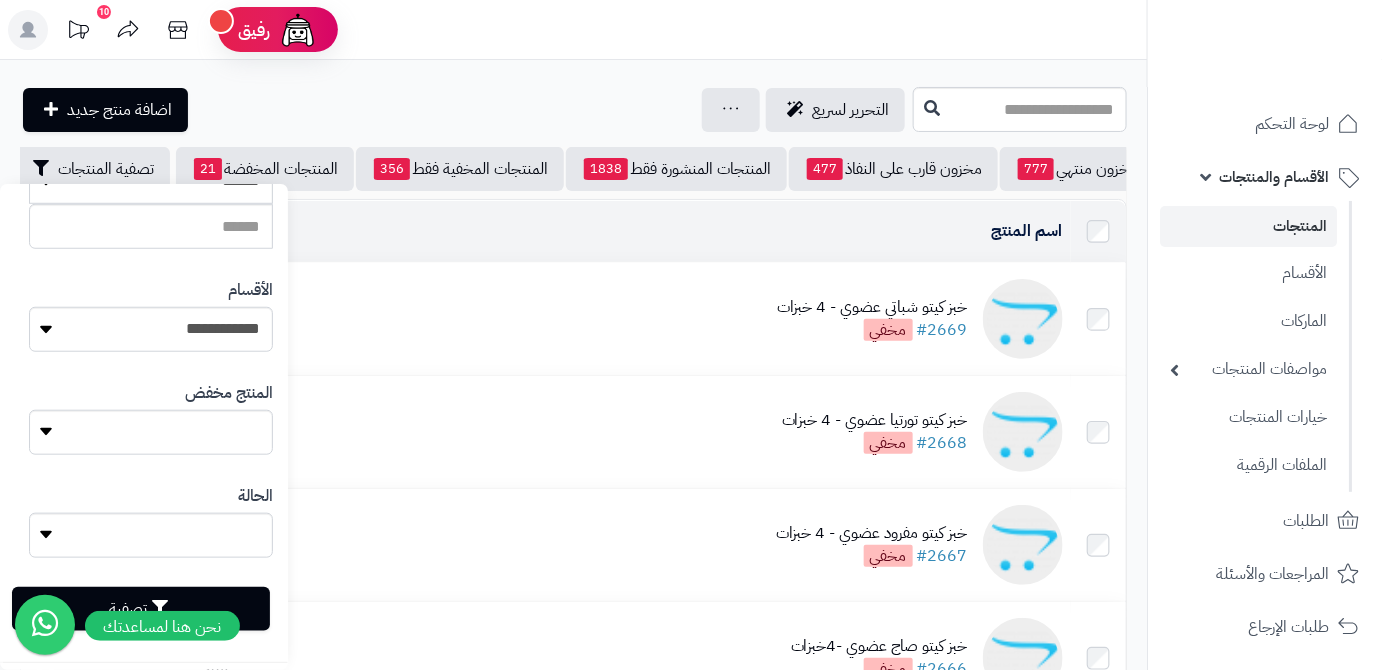 scroll, scrollTop: 552, scrollLeft: 0, axis: vertical 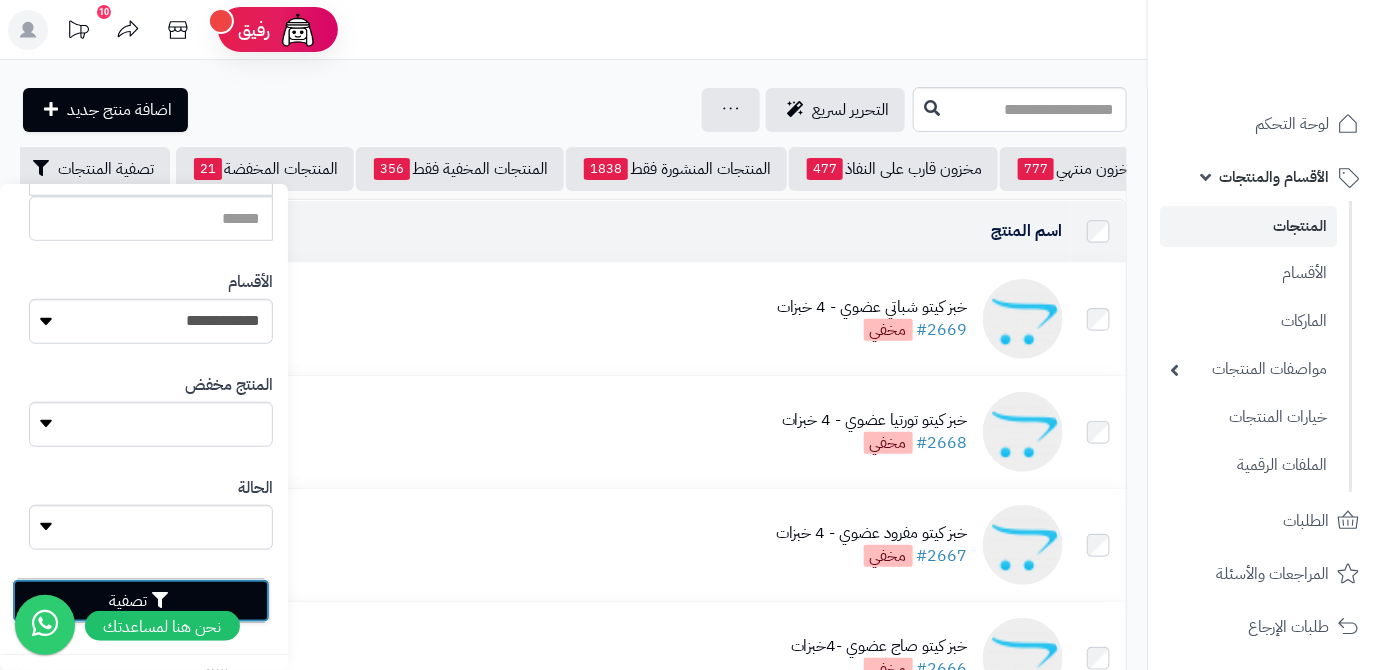 click on "تصفية" at bounding box center (141, 601) 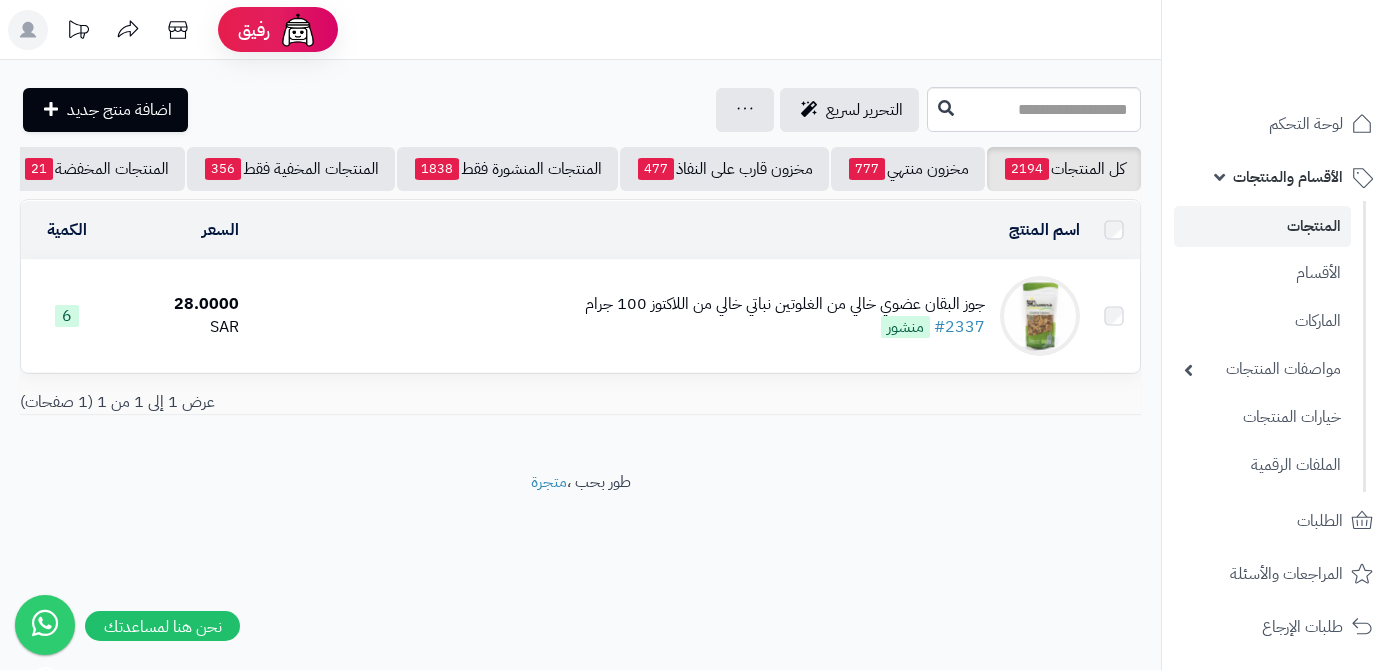 scroll, scrollTop: 0, scrollLeft: 0, axis: both 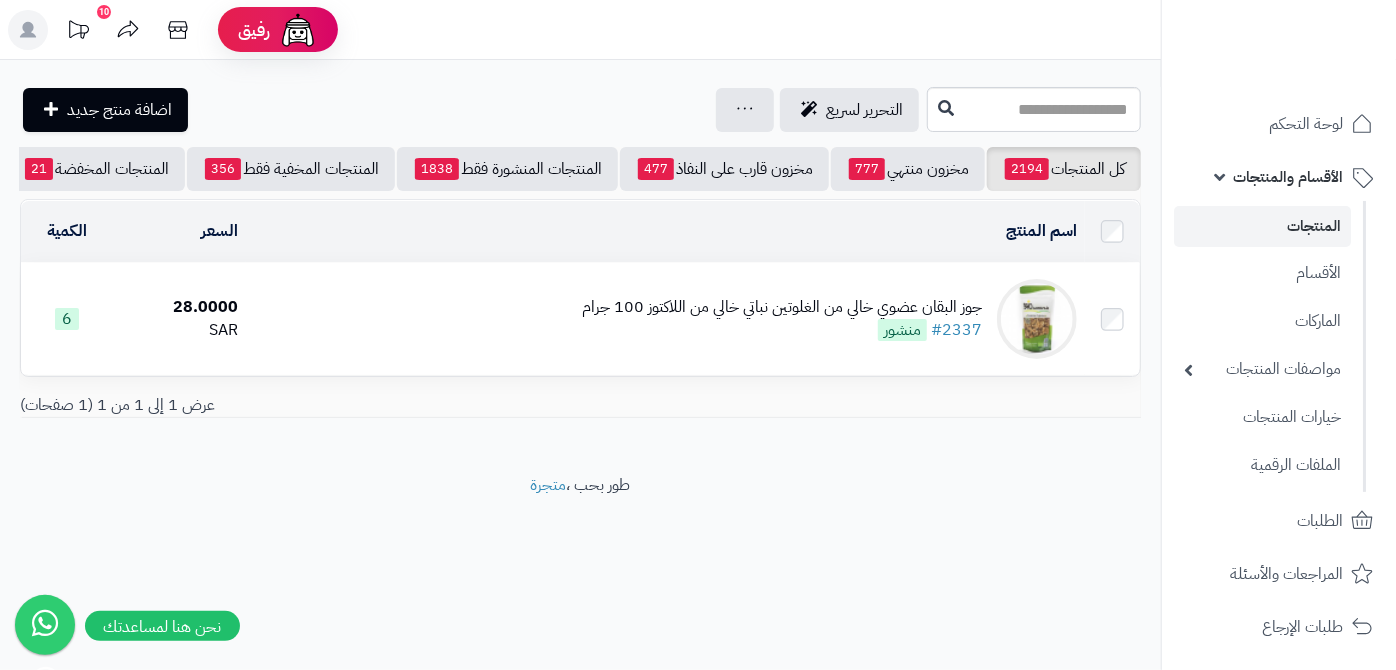 click on "رفيق !
[NUMBER]   الطلبات معالجة مكتمل إرجاع المنتجات العملاء المتواجدون الان [NUMBER] عملاء منتظرين موافقة التسجيل المنتجات غير متوفر
OMNIA  [LAST_NAME] Omnia [LAST_NAME] برجاء تجديد الاشتراك
الباقة المتقدمة
تسجيل الخروج
ادع صديقك  إلى منصة متجرة
عميل متجرة العزيز
قم بدعوة صديقك للاشتراك في الباقات السنوية لمنصة متجرة
ليحصل  هو على 20% خصم وتحصل انت على 20% من قيمة الباقة كخصم عند تجديد اشتراكك
مثال : في حال دعوتك لصديق وقام بالإشتراك بالباقة الأساسية [PRICE] ،ريال / سنة يحصل هو على خصم [PRICE] وأنت  على [PRICE] ريال كتخفيض عند تجديد إشتراكك القادم." at bounding box center (698, 335) 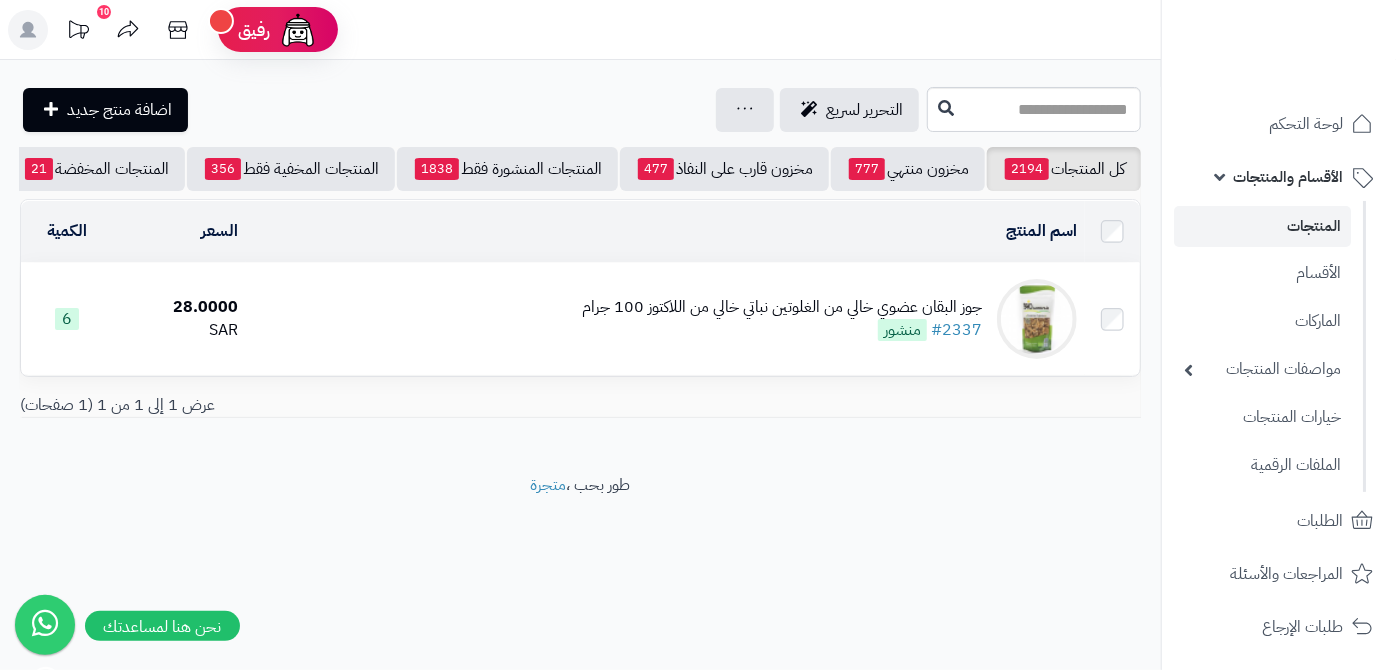 click on "جوز البقان عضوي خالي من الغلوتين نباتي خالي من اللاكتوز 100 جرام" at bounding box center (782, 307) 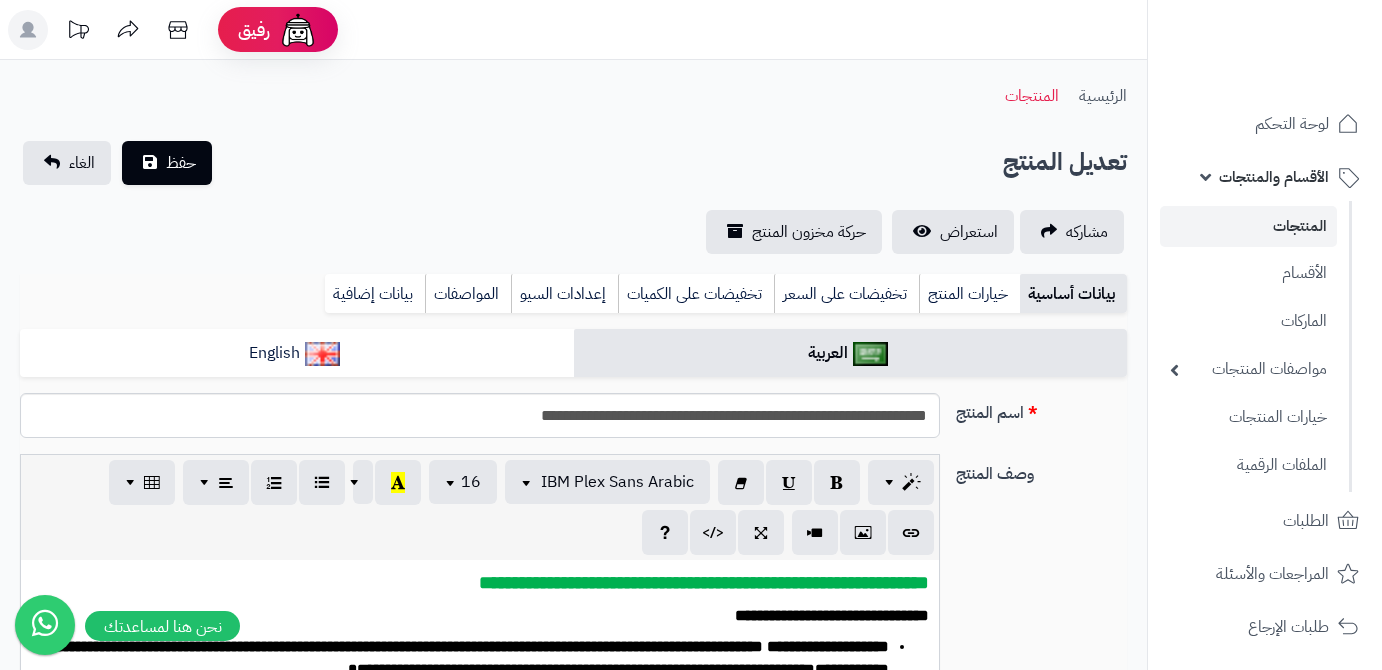 scroll, scrollTop: 0, scrollLeft: 0, axis: both 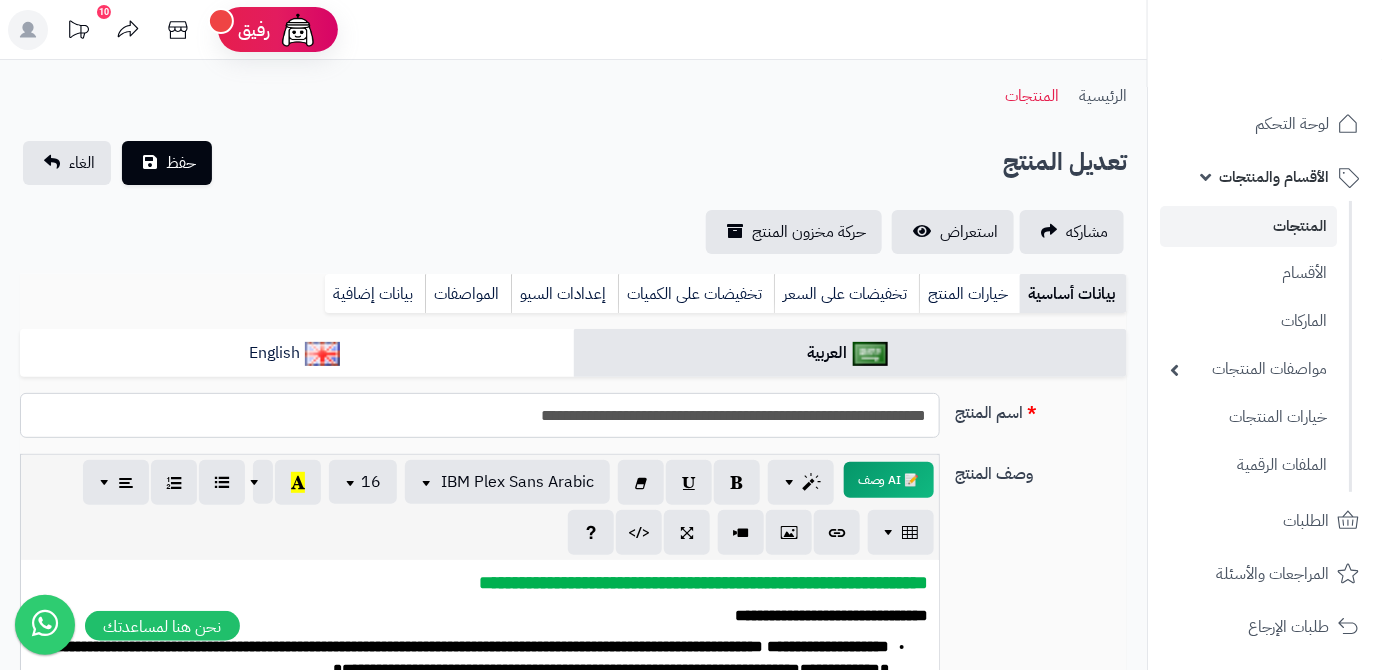 click on "**********" at bounding box center (480, 415) 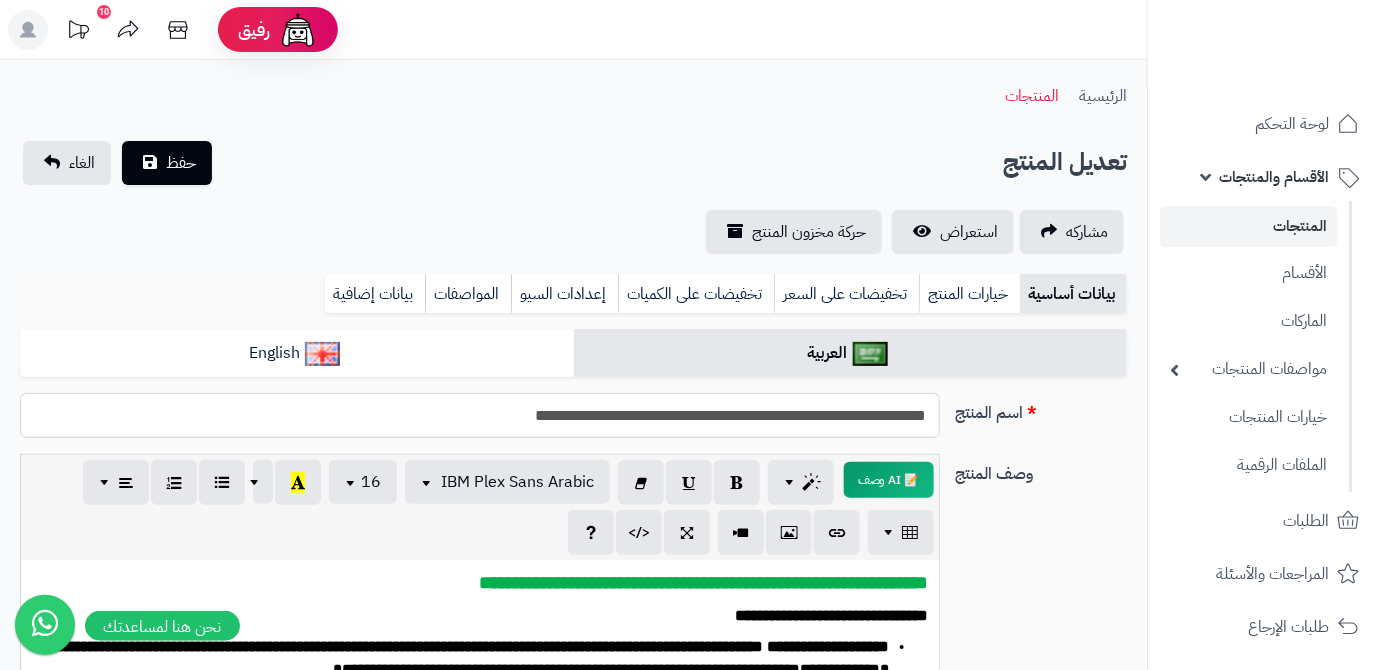 click on "**********" at bounding box center (480, 415) 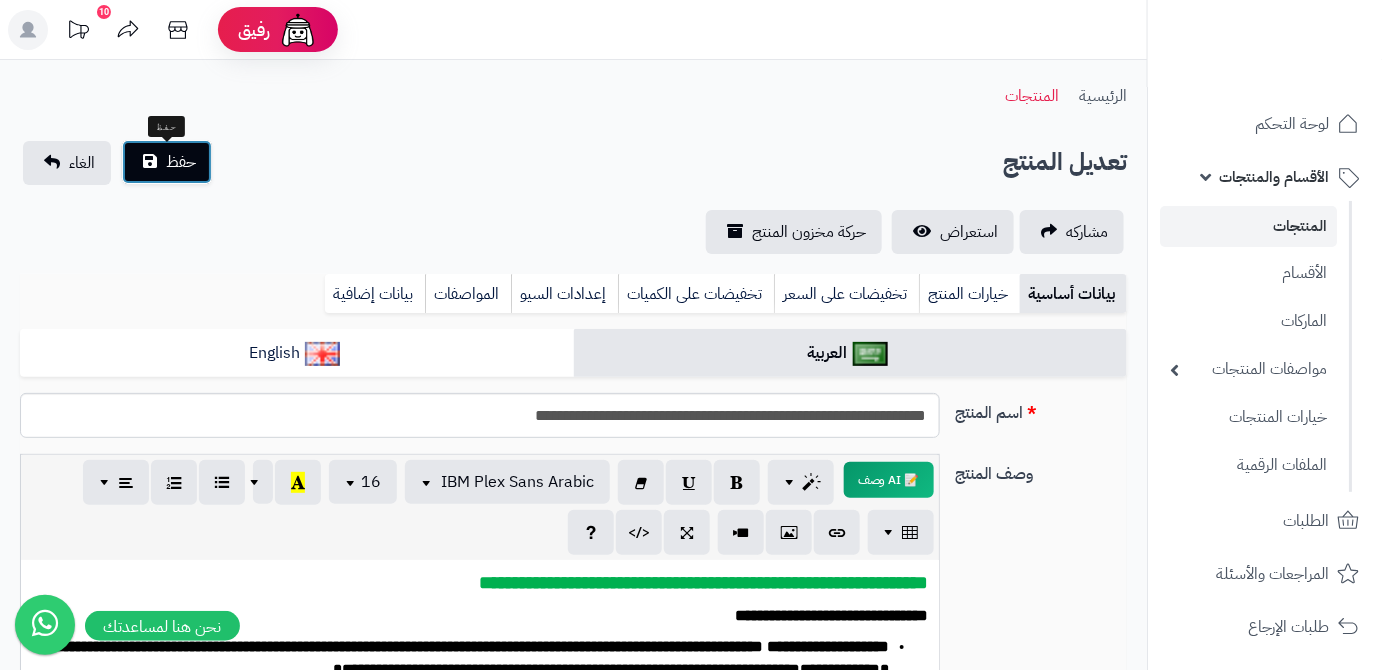 click on "حفظ" at bounding box center (167, 162) 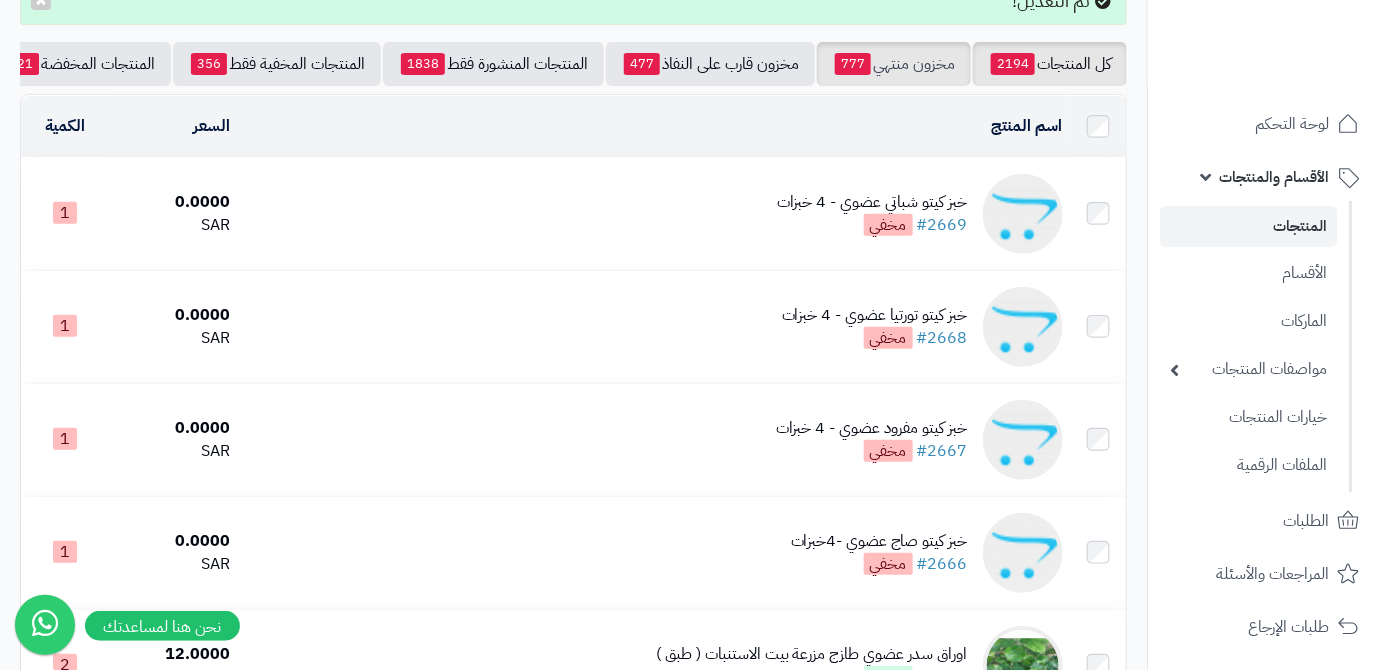 scroll, scrollTop: 181, scrollLeft: 0, axis: vertical 